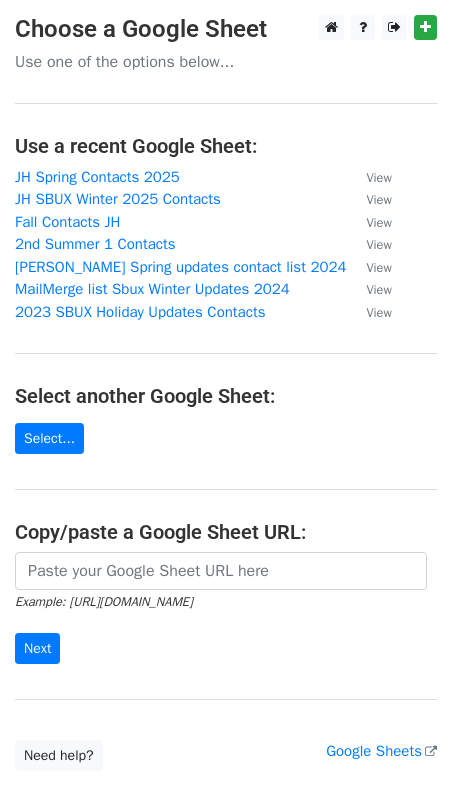scroll, scrollTop: 0, scrollLeft: 0, axis: both 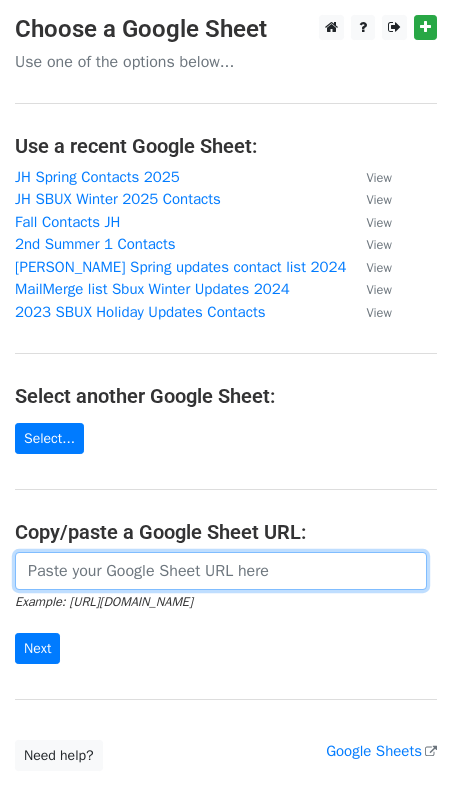 click at bounding box center [221, 571] 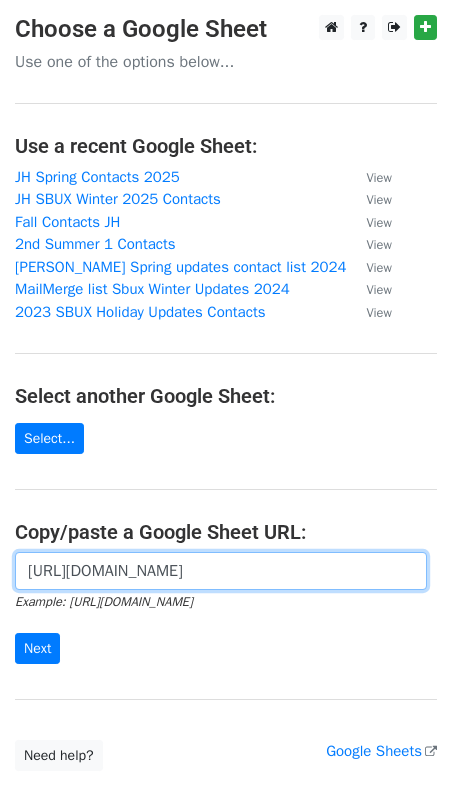 scroll, scrollTop: 0, scrollLeft: 624, axis: horizontal 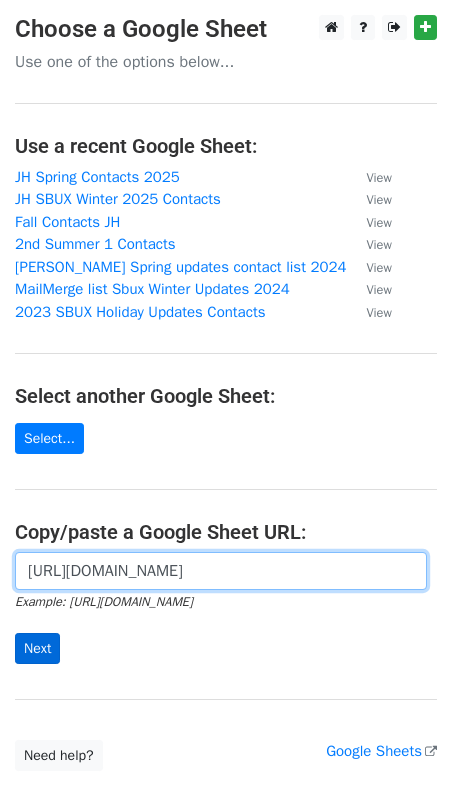 type on "[URL][DOMAIN_NAME]" 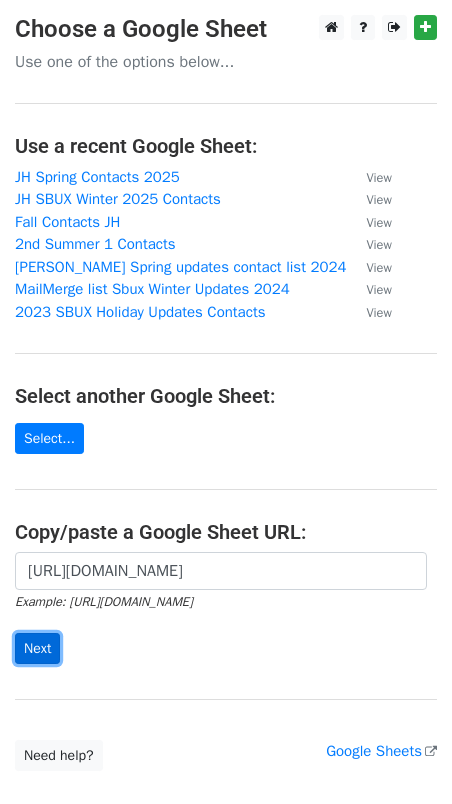 click on "Next" at bounding box center (37, 648) 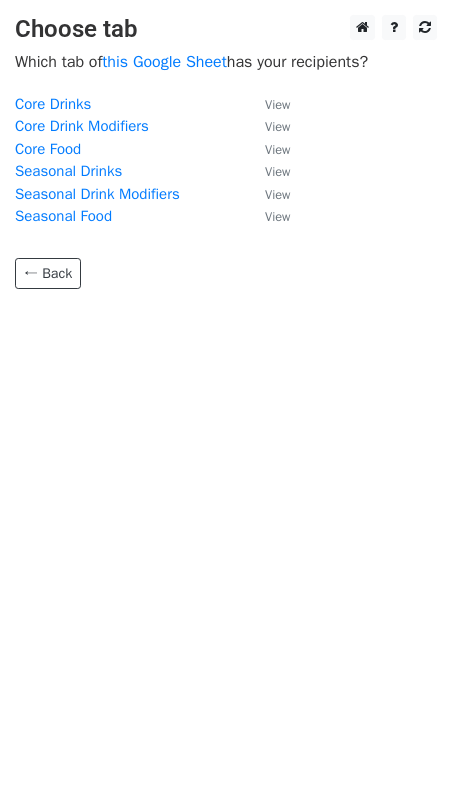 scroll, scrollTop: 0, scrollLeft: 0, axis: both 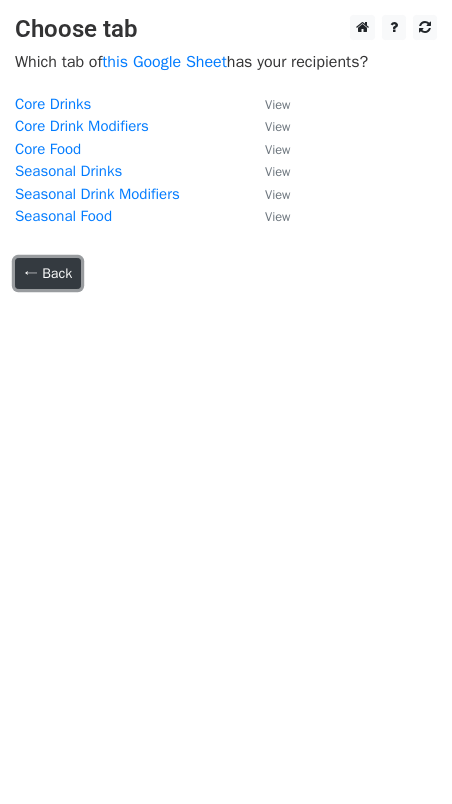 click on "← Back" at bounding box center [48, 273] 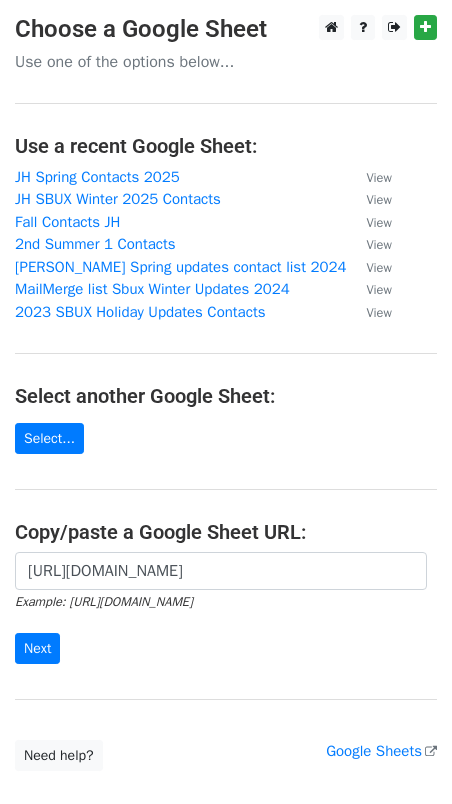 scroll, scrollTop: 0, scrollLeft: 0, axis: both 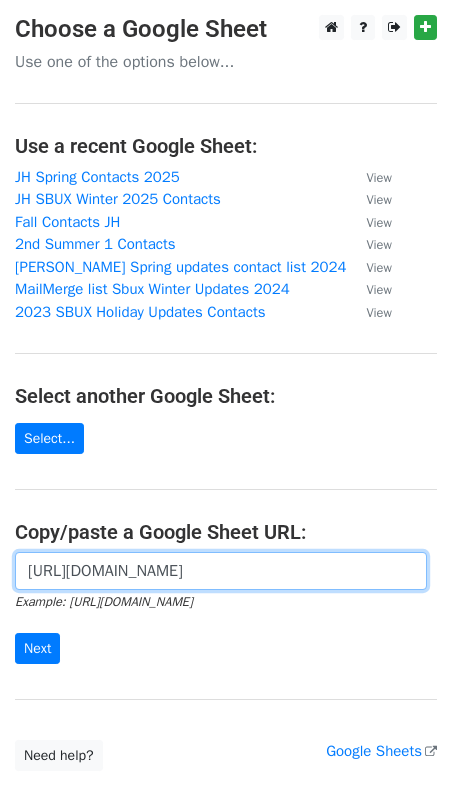 drag, startPoint x: 21, startPoint y: 570, endPoint x: 457, endPoint y: 568, distance: 436.00458 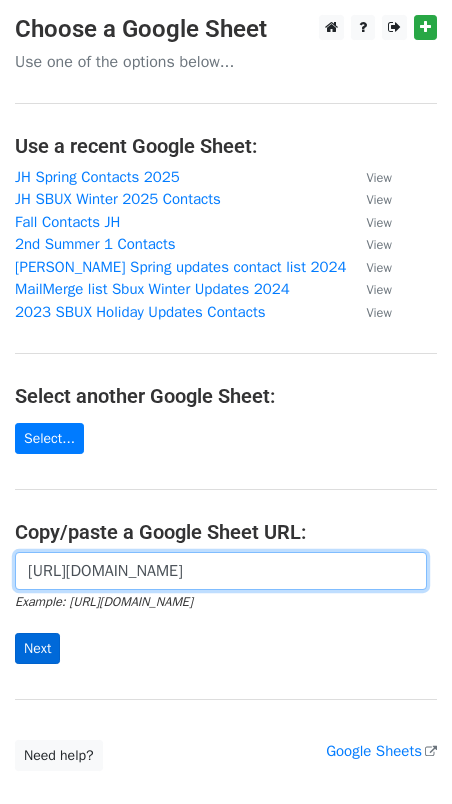 type on "[URL][DOMAIN_NAME]" 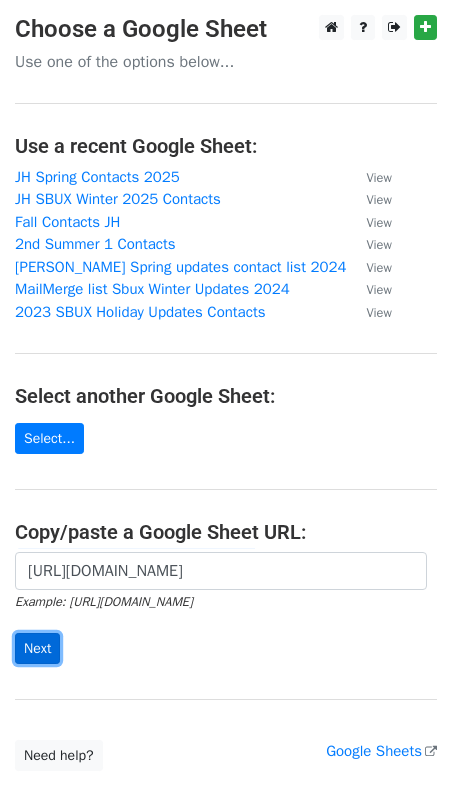 scroll, scrollTop: 0, scrollLeft: 0, axis: both 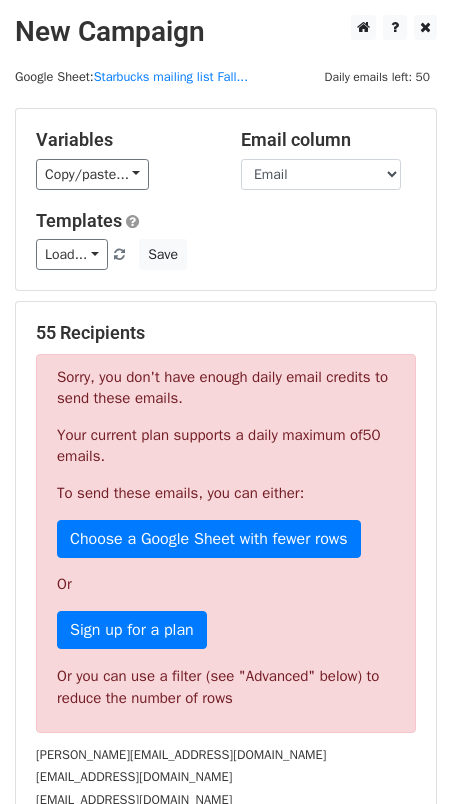 click on "Sorry, you don't have enough daily email credits to send these emails.
Your current plan supports a daily maximum of  50 emails .
To send these emails, you can either:
Choose a Google Sheet with fewer rows
Or
Sign up for a plan
Or you can use a filter (see "Advanced" below) to reduce the number of rows" at bounding box center (226, 543) 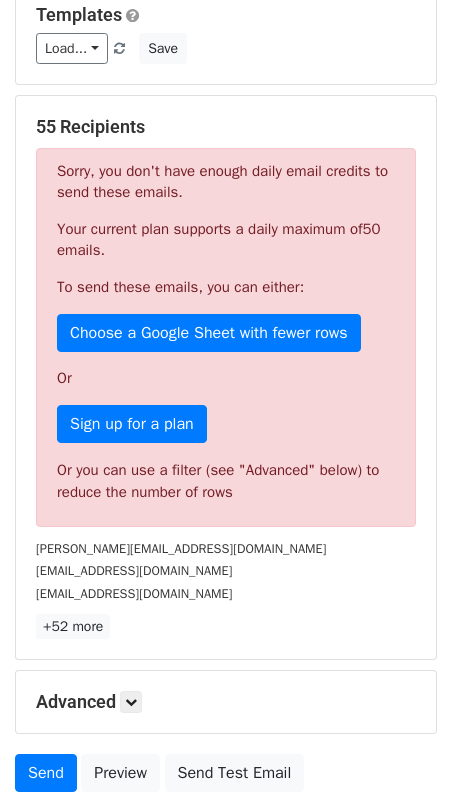 scroll, scrollTop: 364, scrollLeft: 0, axis: vertical 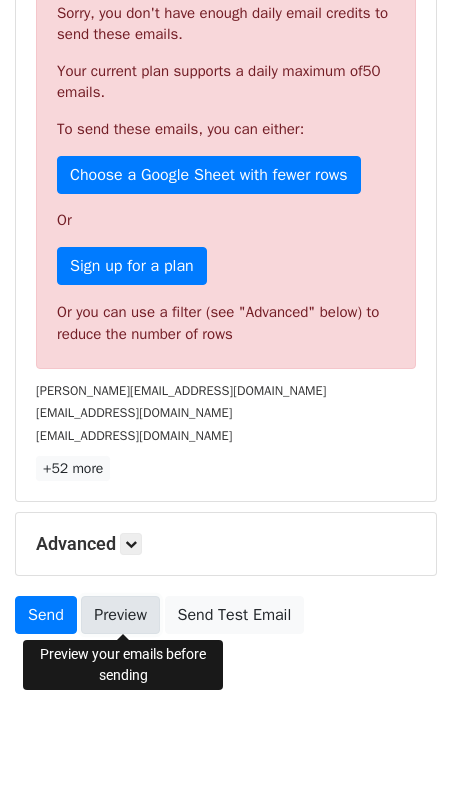 click on "Preview" at bounding box center [120, 615] 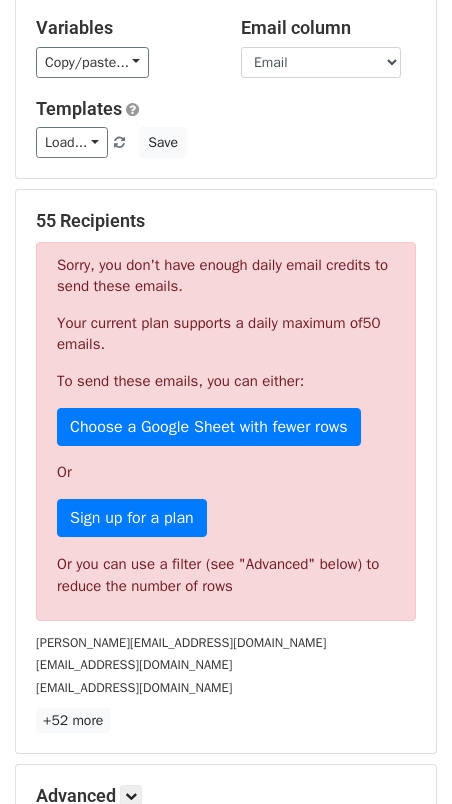 scroll, scrollTop: 0, scrollLeft: 0, axis: both 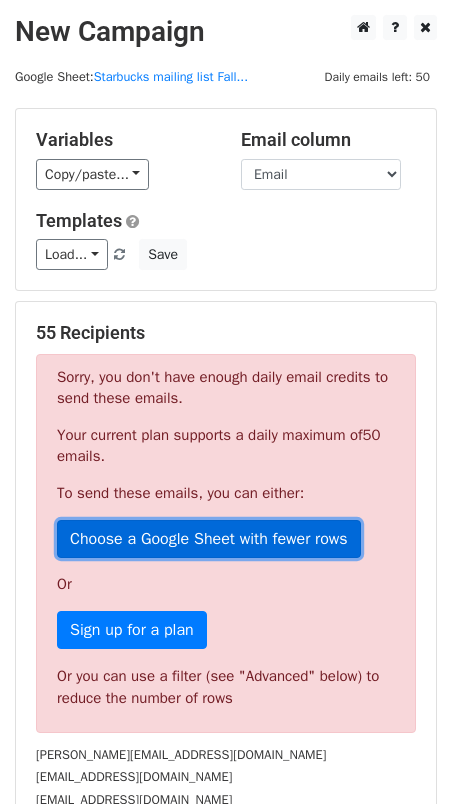 click on "Choose a Google Sheet with fewer rows" at bounding box center [209, 539] 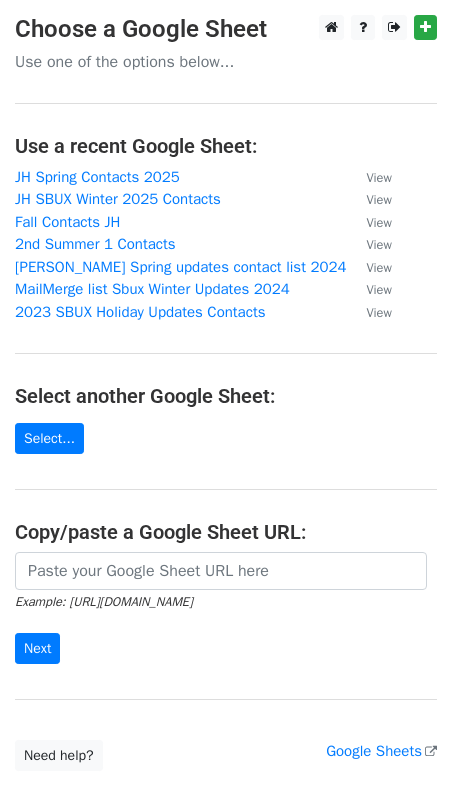 scroll, scrollTop: 0, scrollLeft: 0, axis: both 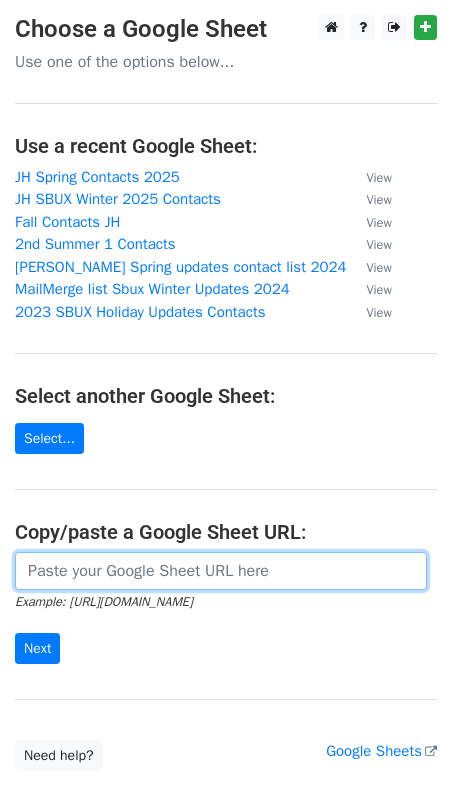 click at bounding box center [221, 571] 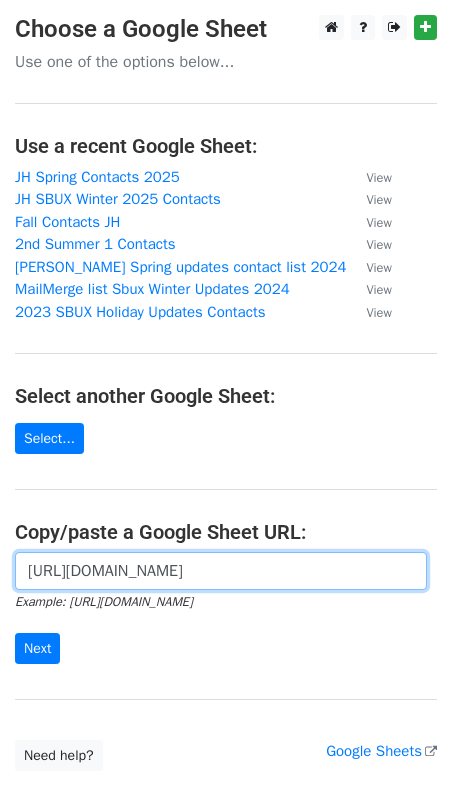 scroll, scrollTop: 0, scrollLeft: 409, axis: horizontal 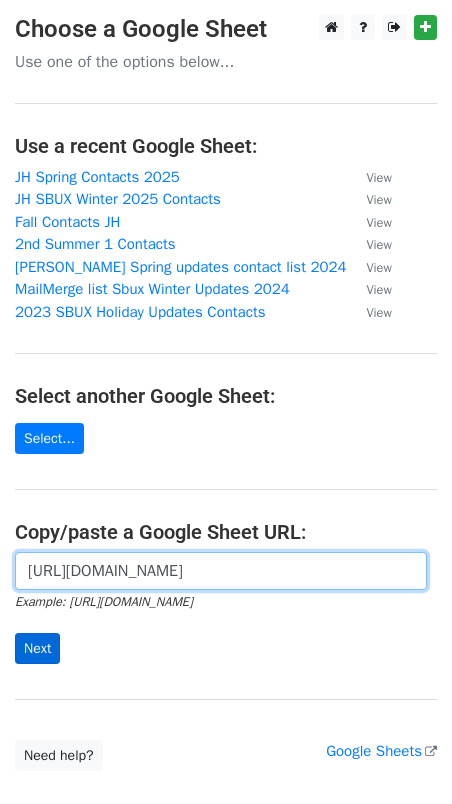 type on "https://docs.google.com/spreadsheets/d/1j9Lsv7VL6uoIxsxfrJGTQrZJ_YSq1L9ZQiItxlwwsxU/edit?gid=0#gid=0" 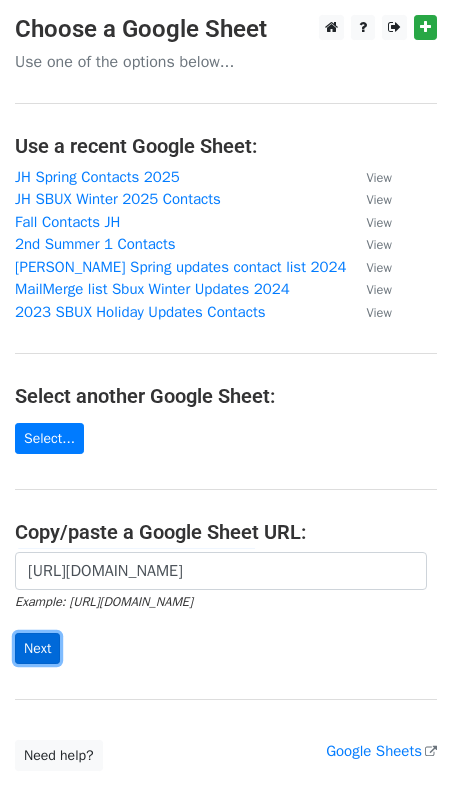 scroll, scrollTop: 0, scrollLeft: 0, axis: both 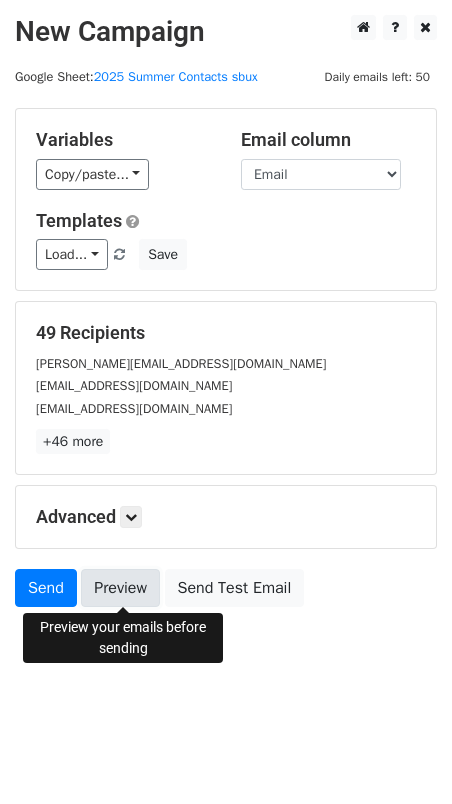 click on "Preview" at bounding box center (120, 588) 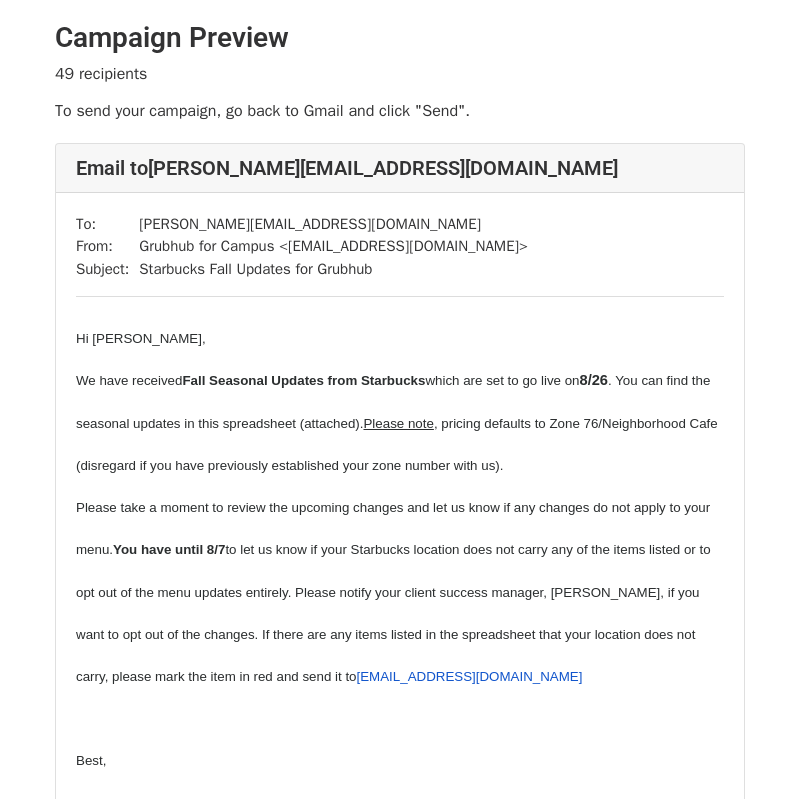 scroll, scrollTop: 0, scrollLeft: 0, axis: both 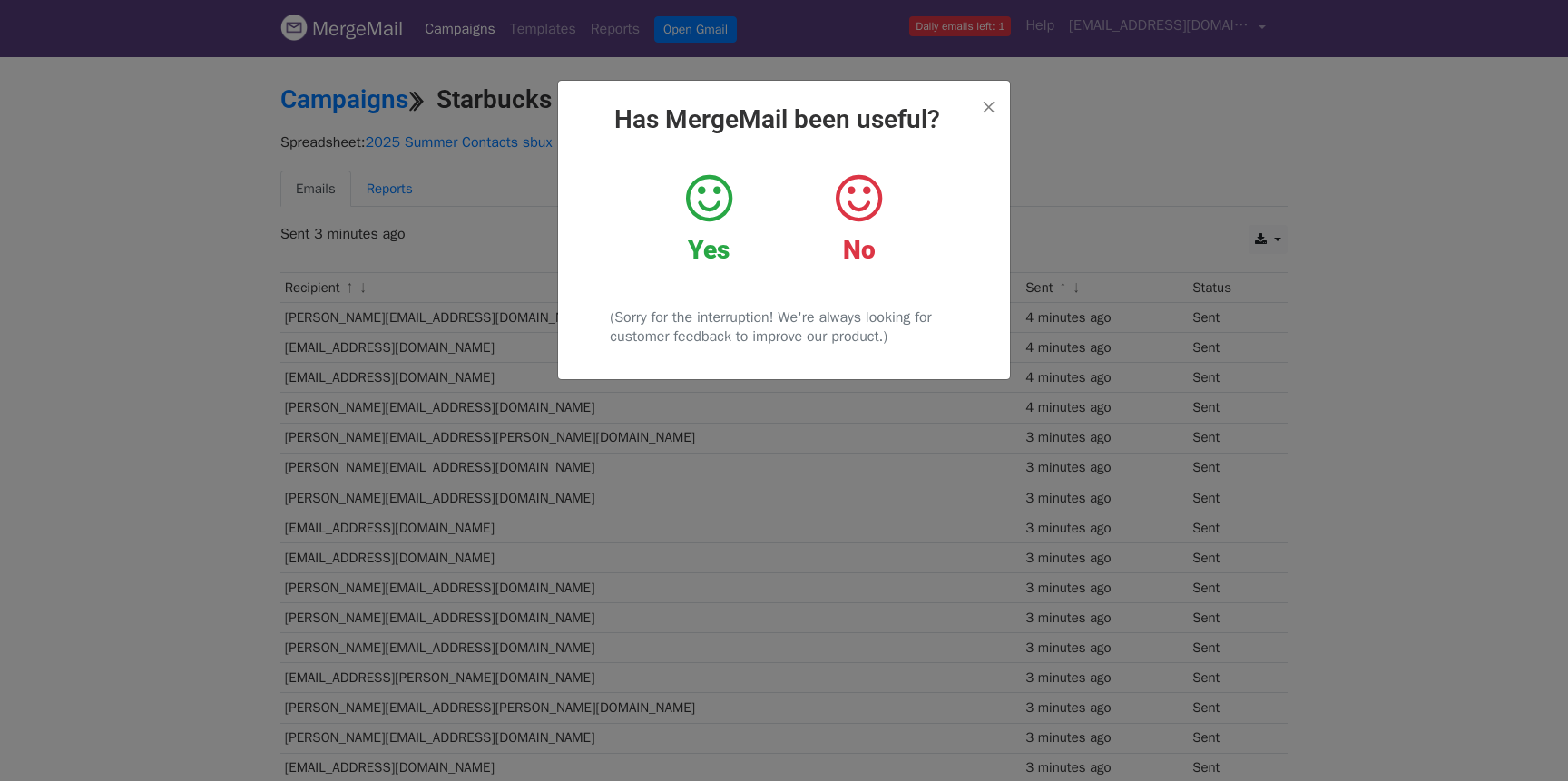 click on "Has MergeMail been useful?" at bounding box center [784, 120] 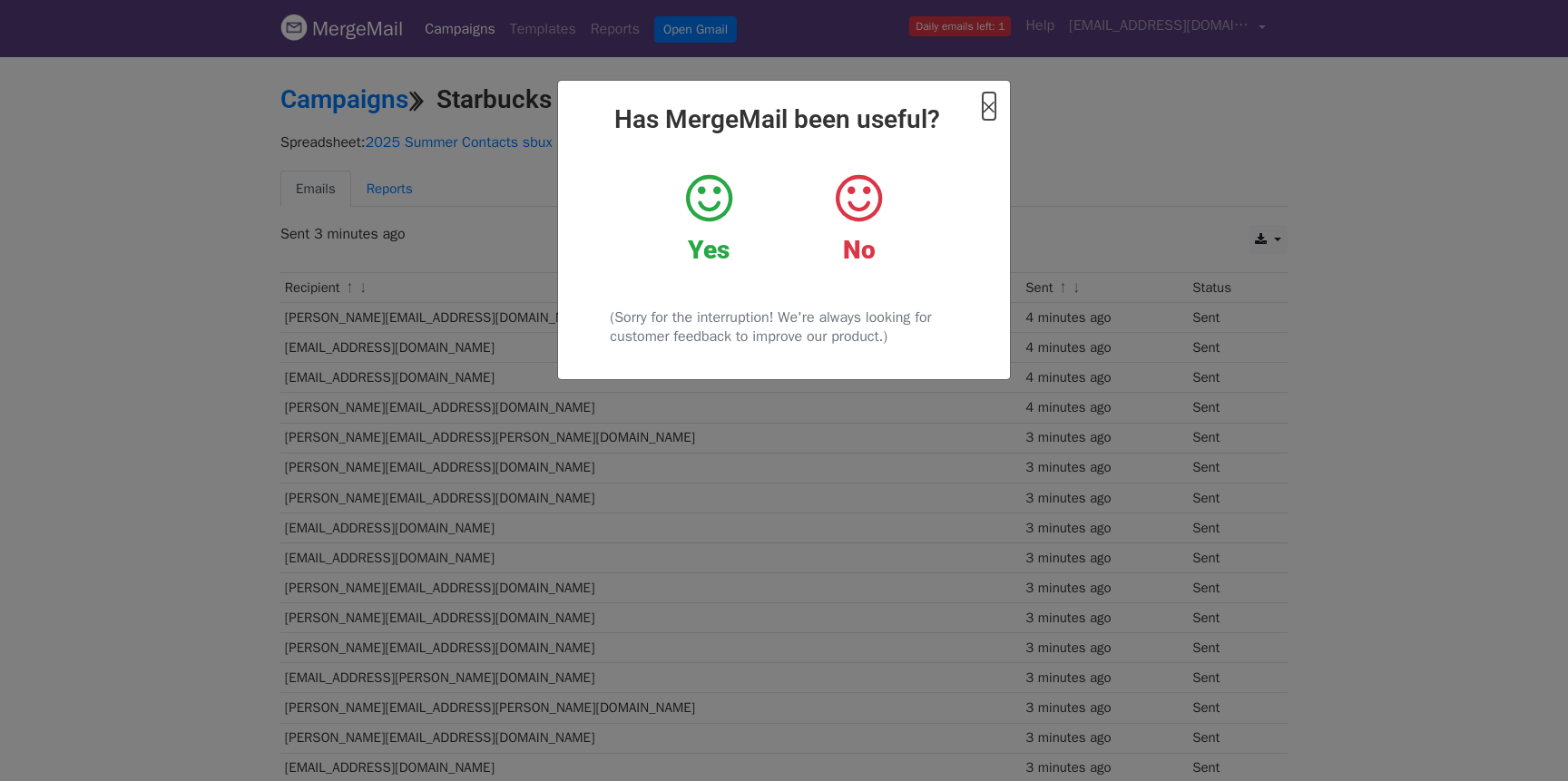 click on "×" at bounding box center (989, 106) 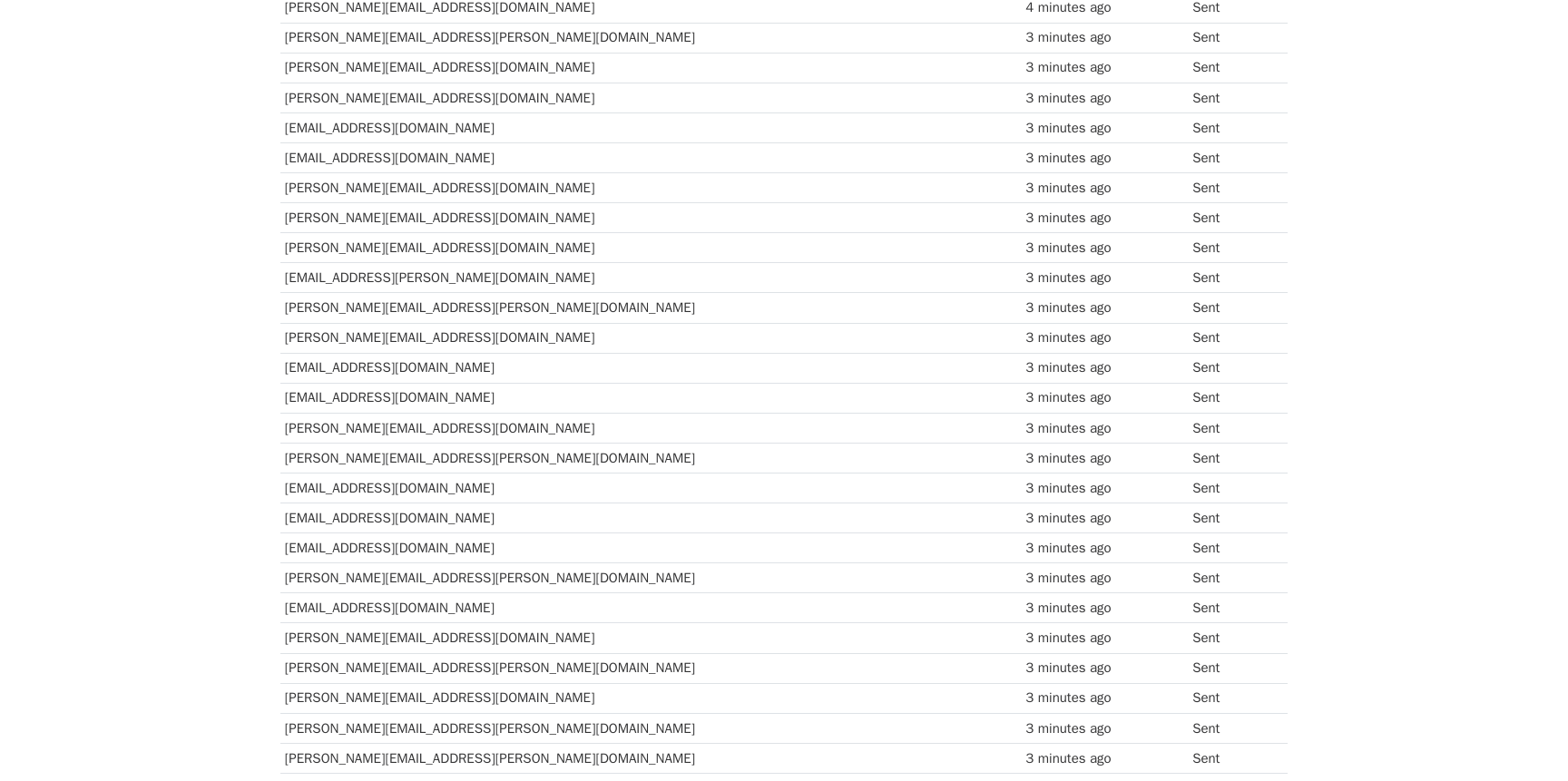 scroll, scrollTop: 0, scrollLeft: 0, axis: both 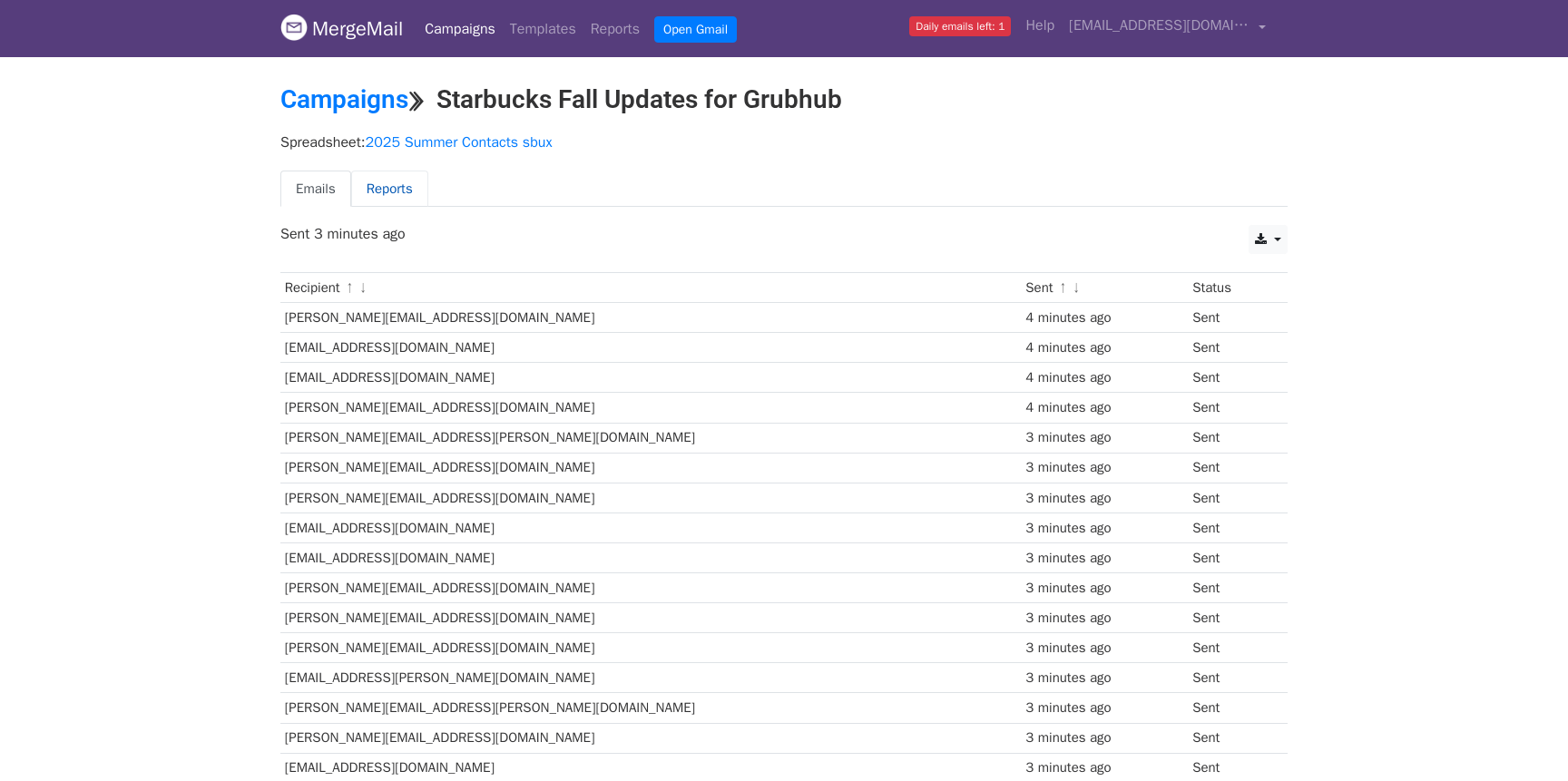click on "Reports" at bounding box center [389, 189] 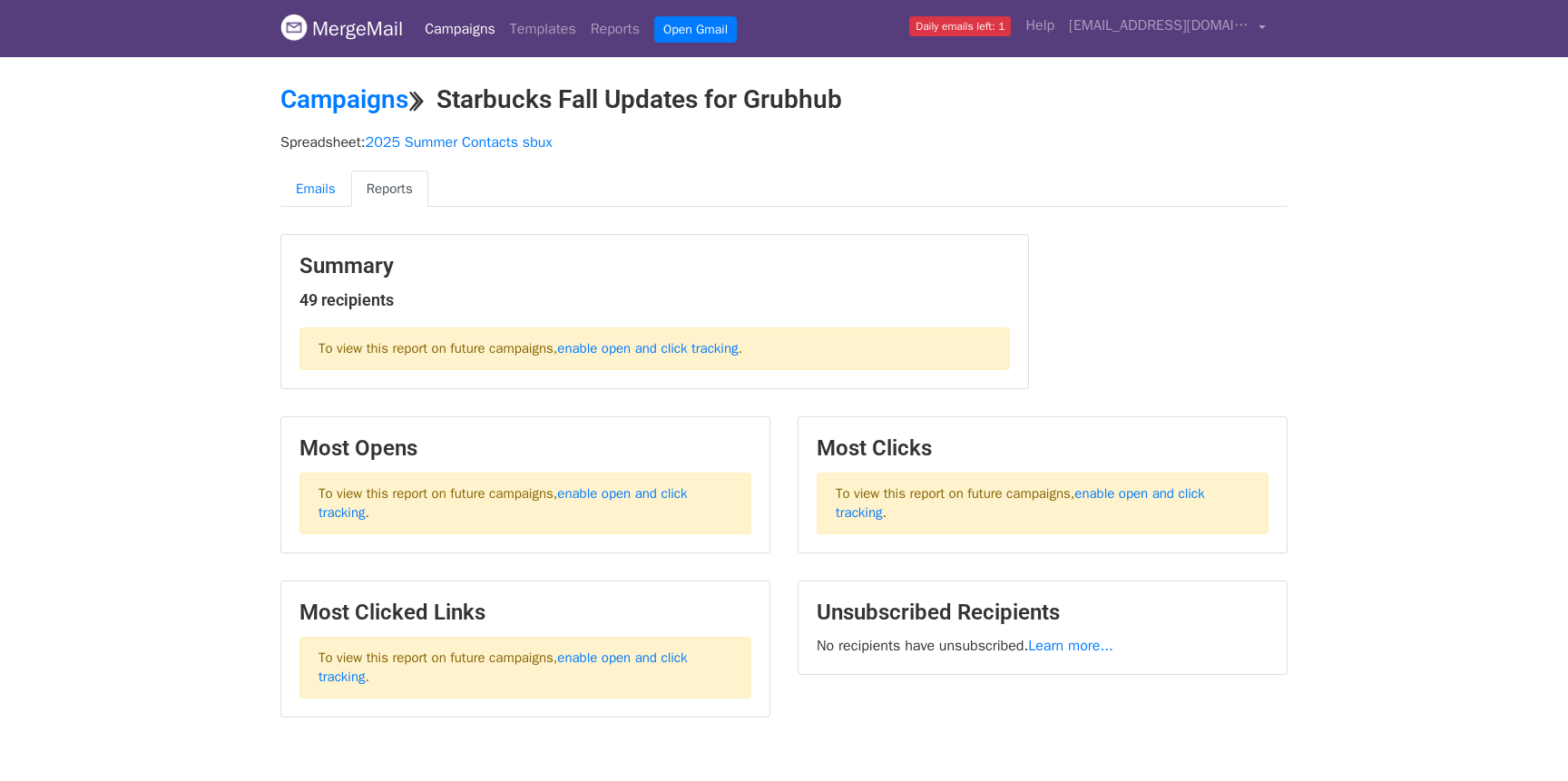 scroll, scrollTop: 0, scrollLeft: 0, axis: both 